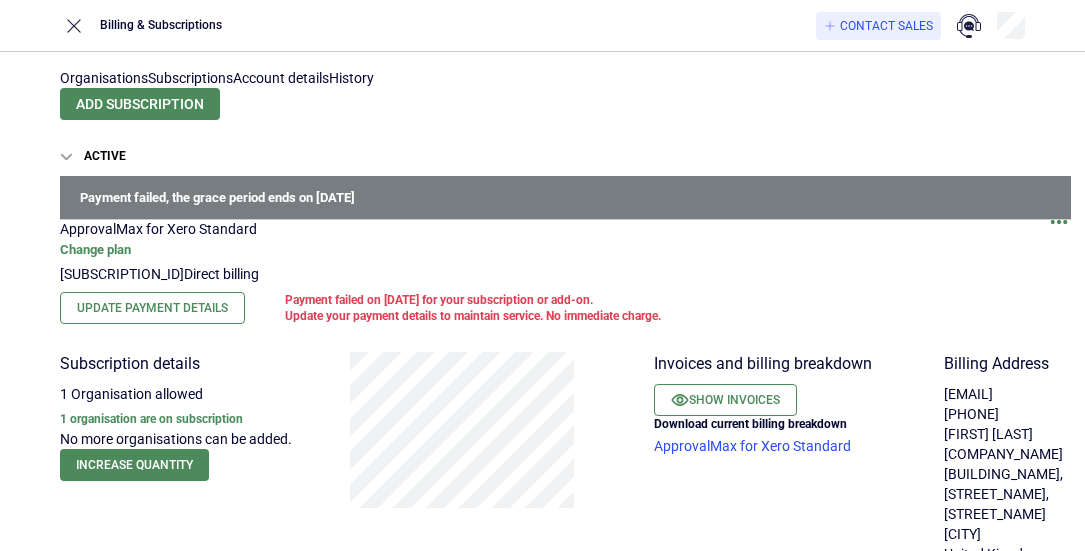 scroll, scrollTop: 0, scrollLeft: 0, axis: both 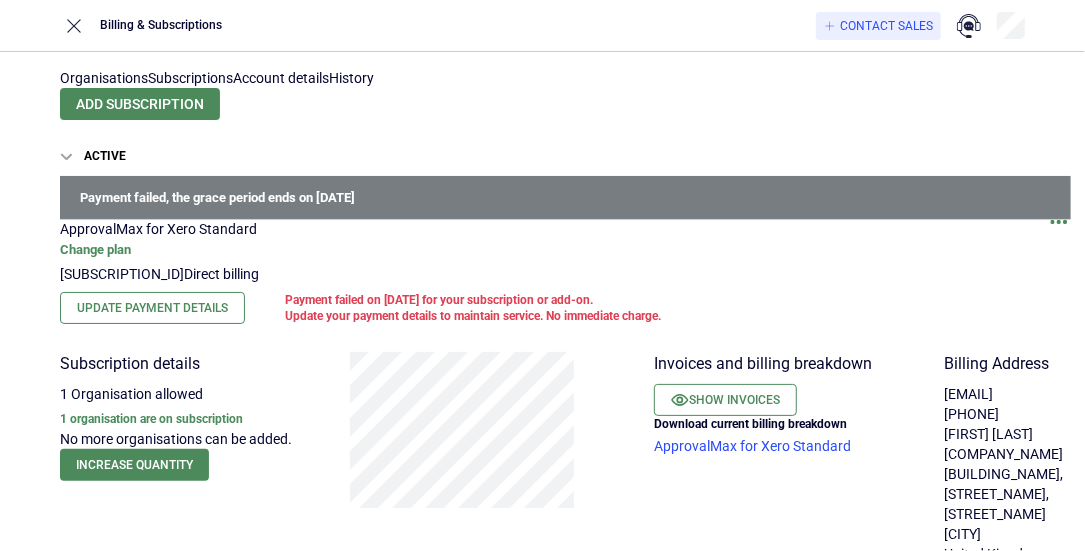 click on "Account details" at bounding box center [281, 78] 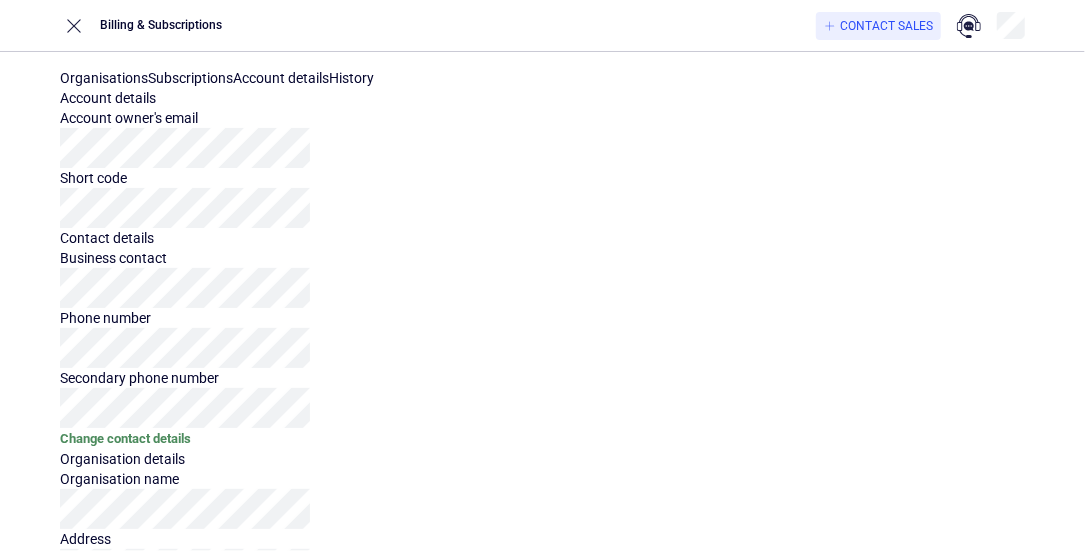 click on "Subscriptions" at bounding box center (190, 78) 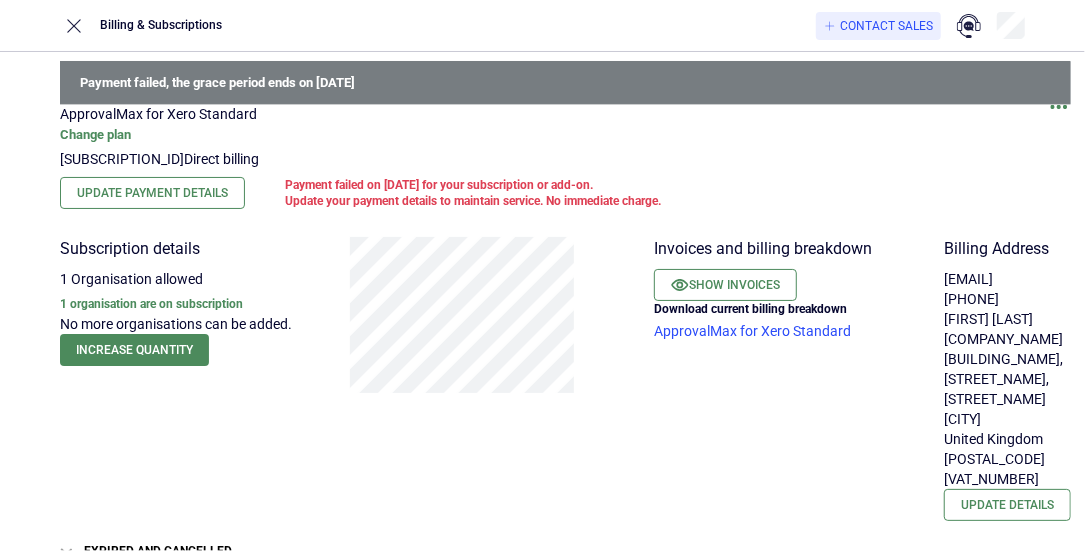 scroll, scrollTop: 136, scrollLeft: 0, axis: vertical 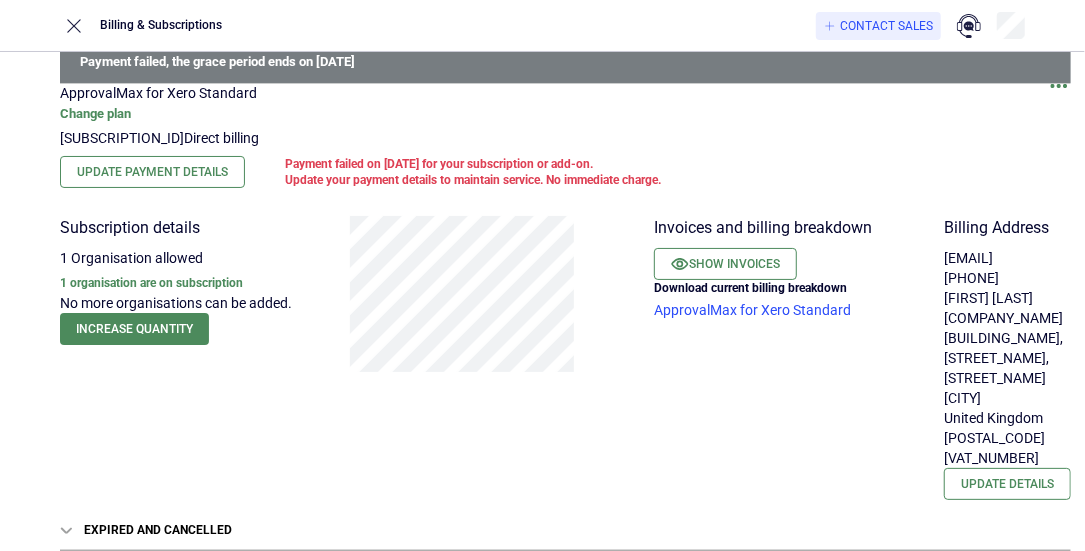 click on "Invoices and billing breakdown Show invoices Download current billing breakdown ApprovalMax for Xero Standard" at bounding box center (185, 294) 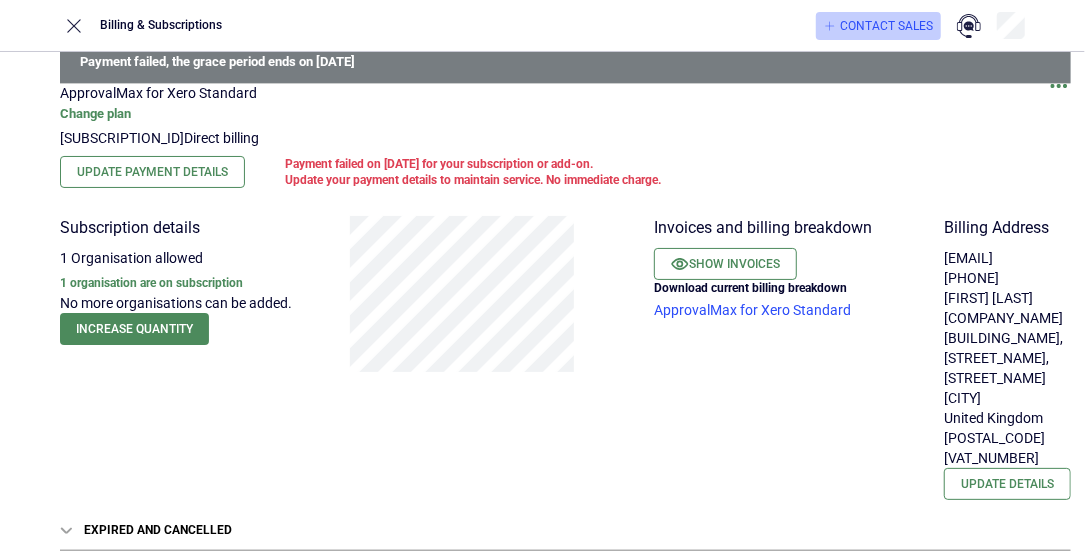 click on "Contact Sales" at bounding box center [886, 26] 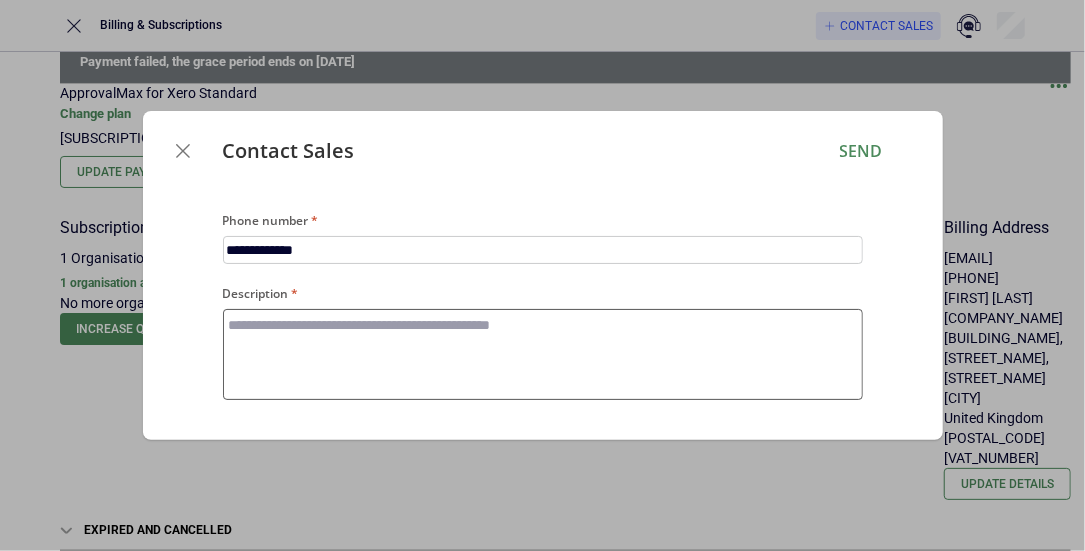 click on "Description" at bounding box center [543, 354] 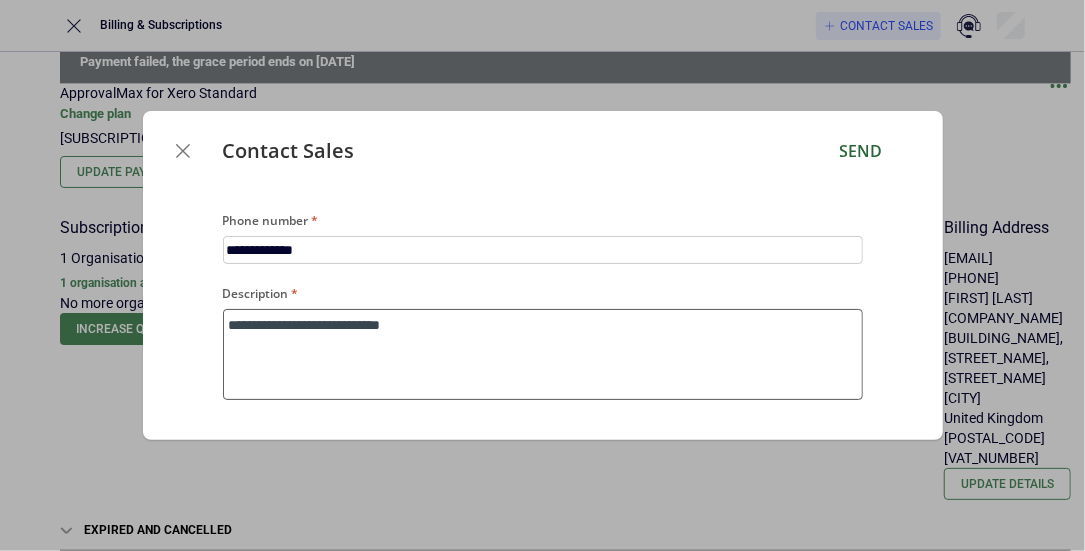 type on "**********" 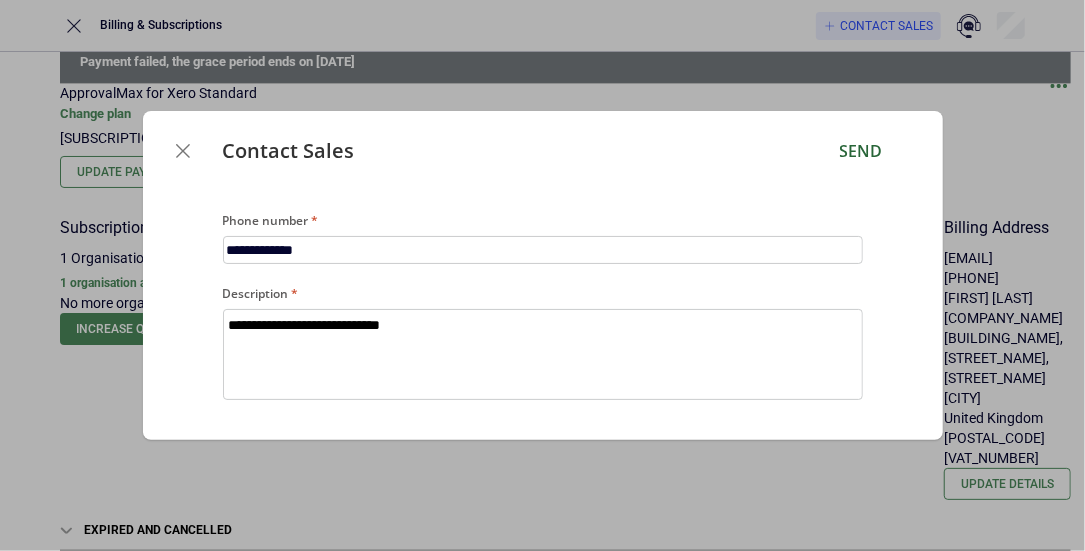 click on "Send" at bounding box center (861, 151) 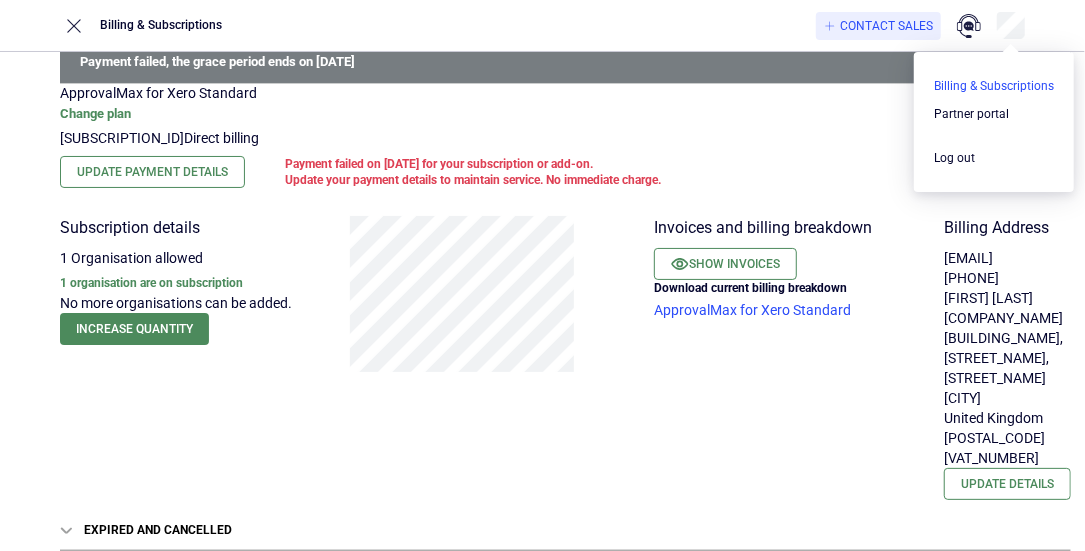 click at bounding box center (994, 86) 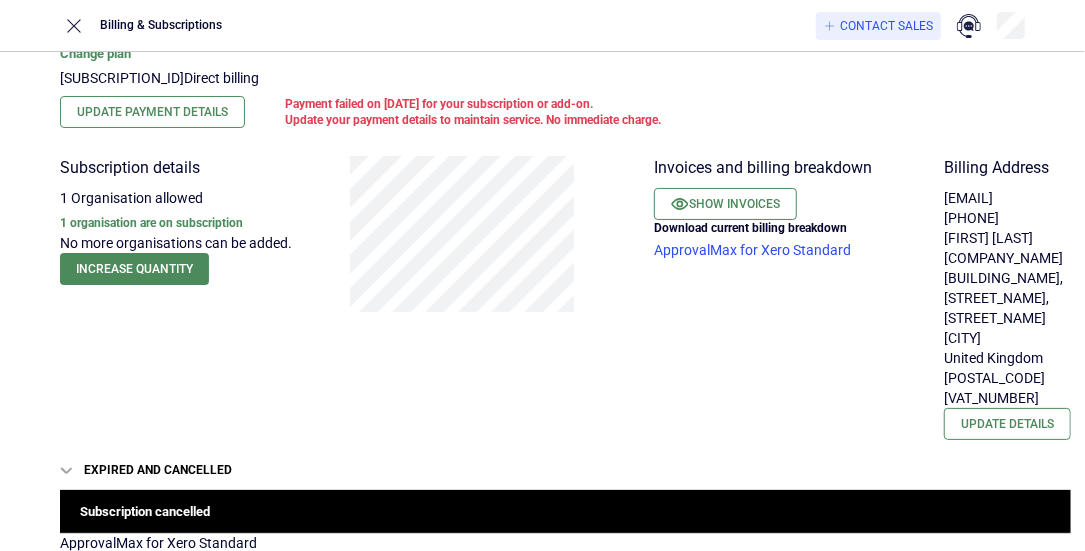 scroll, scrollTop: 200, scrollLeft: 0, axis: vertical 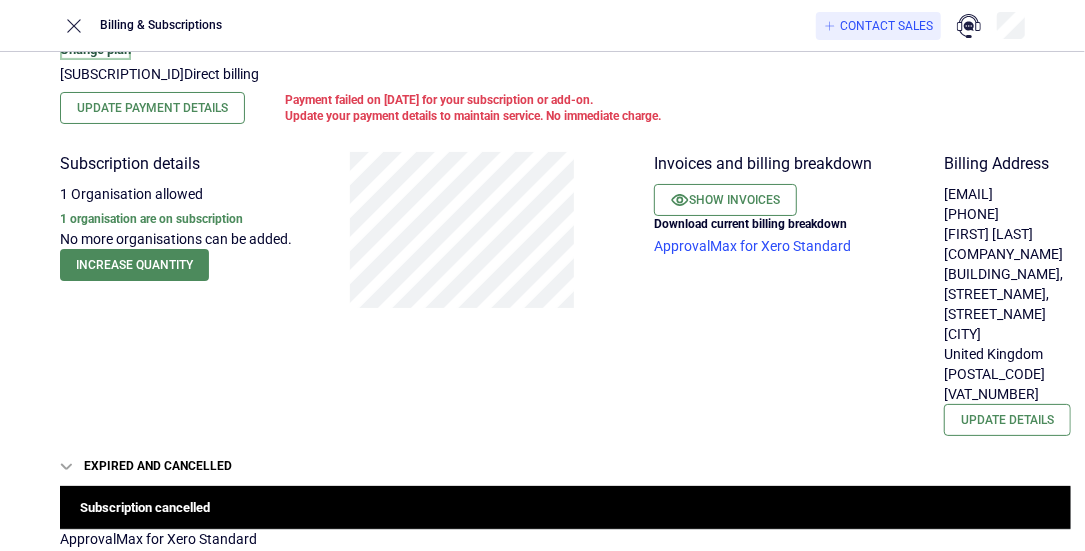 click on "Change plan" at bounding box center [95, 50] 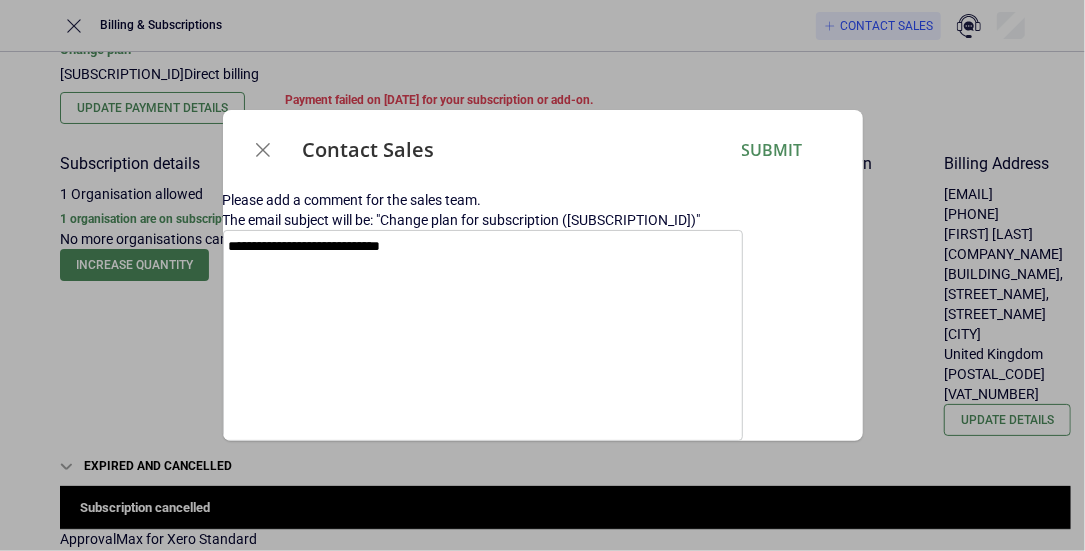 type on "**********" 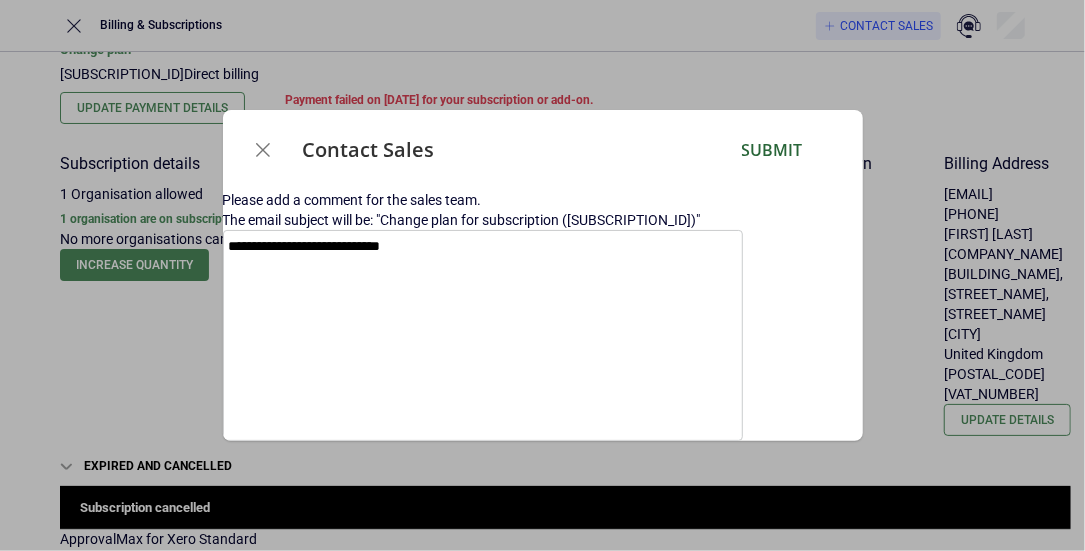 click on "Submit" at bounding box center (772, 150) 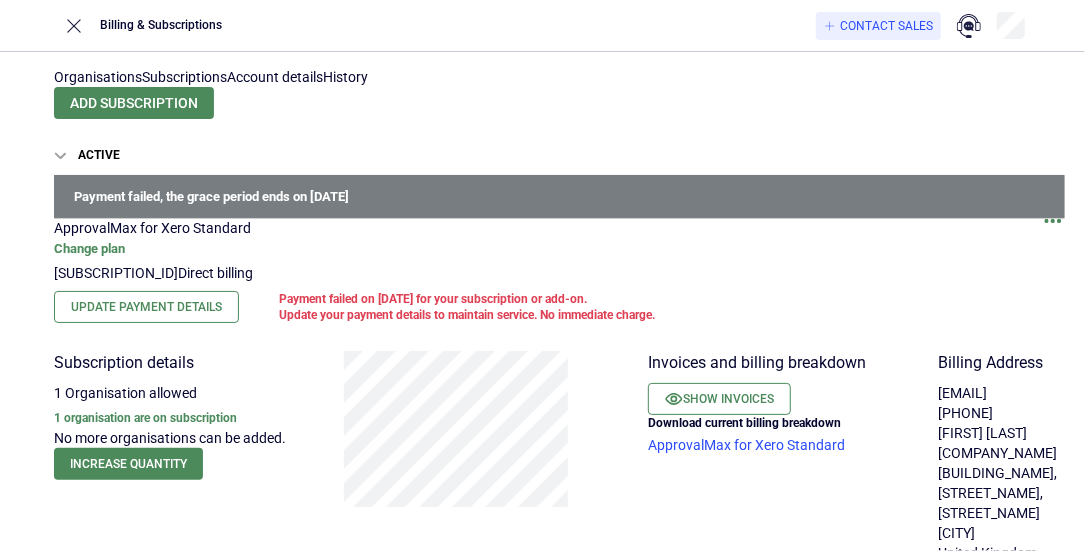 scroll, scrollTop: 0, scrollLeft: 6, axis: horizontal 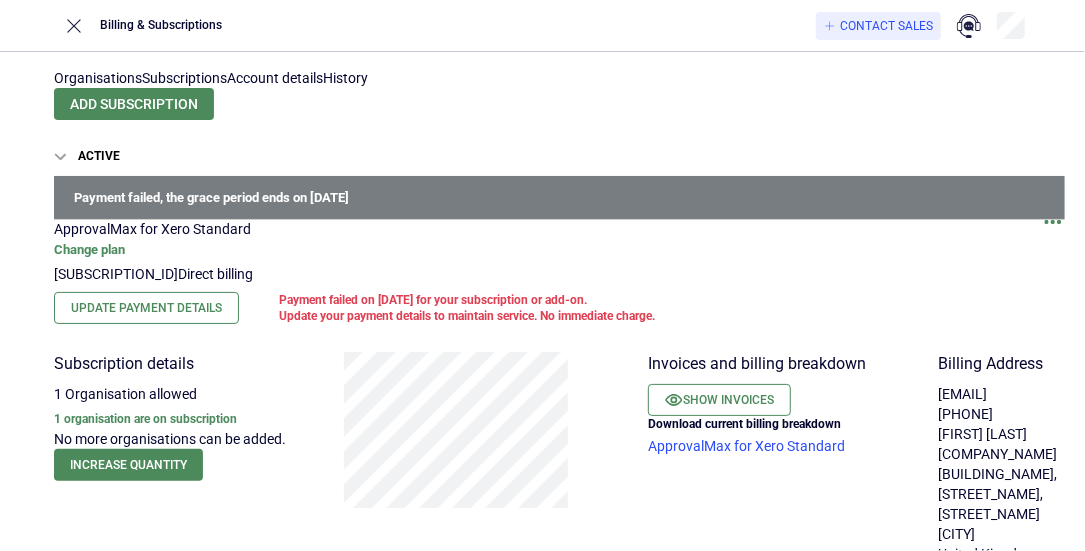 click on "Account details" at bounding box center (275, 78) 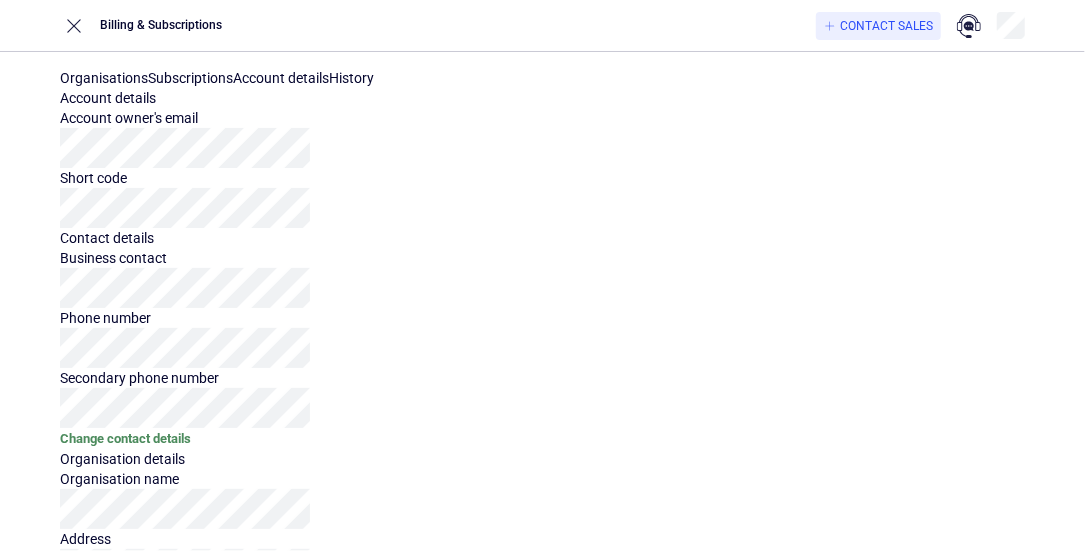 click on "Organisations Subscriptions Account details History Account details Account owner's email Short code Contact details Business contact Phone number Secondary phone number Change contact details Organisation details Organisation name Address Change contact details Notification settings Receiving billing breakdown with payment notifications is disabled. Enable Please note that billing breakdowns are attached to payment reminders for subscriptions that include 2 or more Organisations." at bounding box center (542, 457) 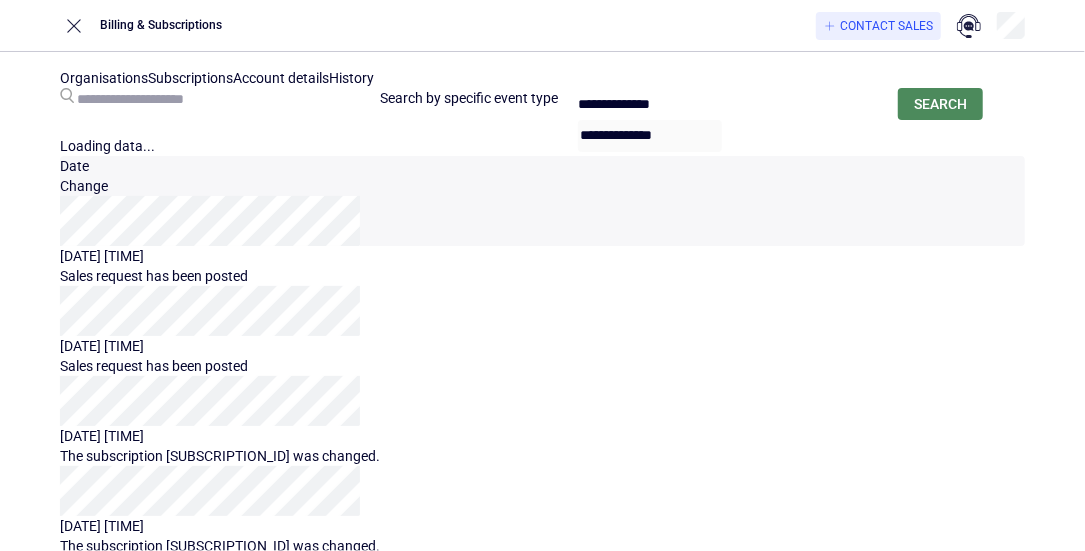 click on "Organisations" at bounding box center (104, 78) 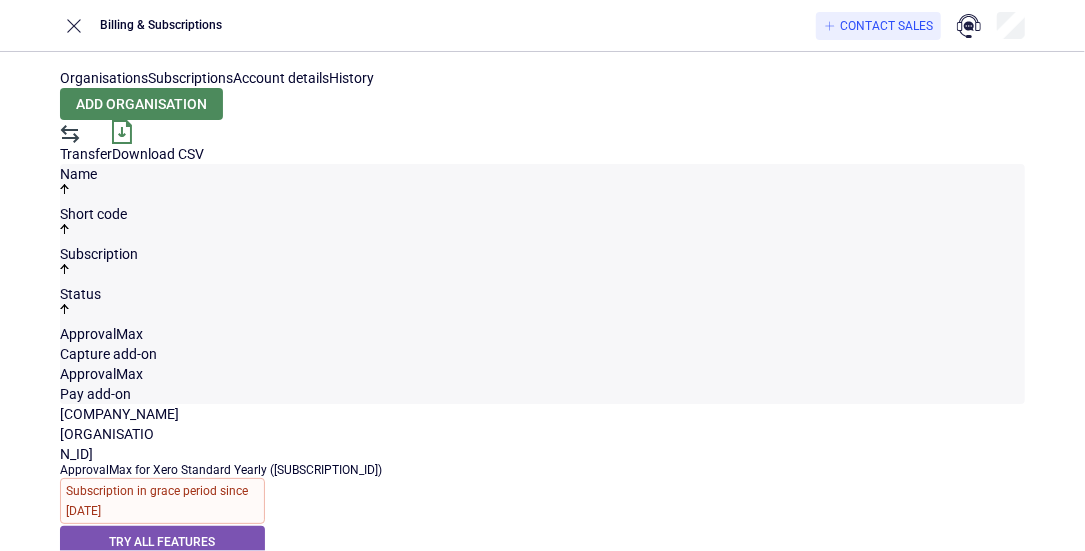 click on "Subscriptions" at bounding box center [190, 78] 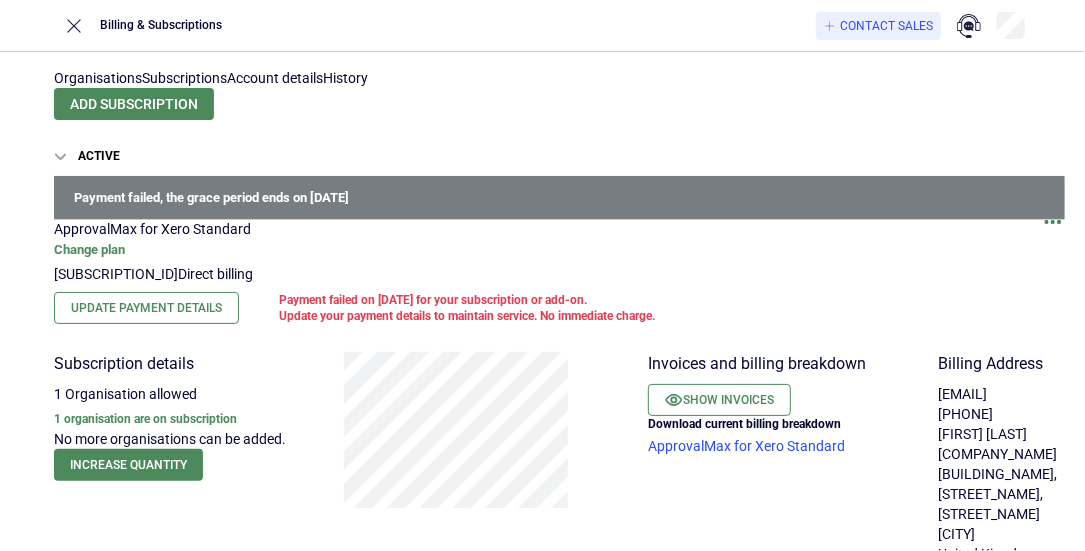 click on "Organisations" at bounding box center [98, 78] 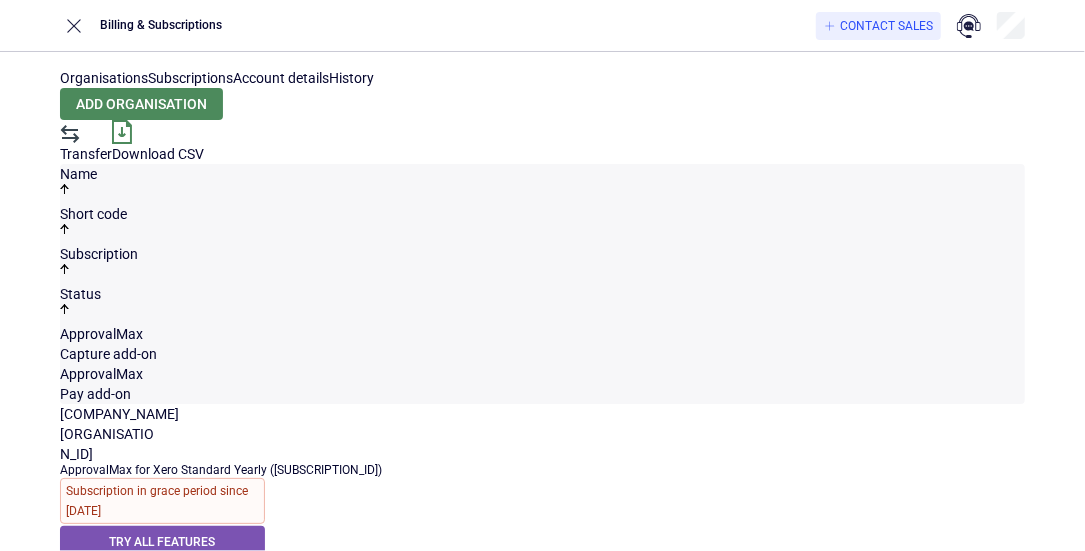click on "Subscriptions" at bounding box center (190, 78) 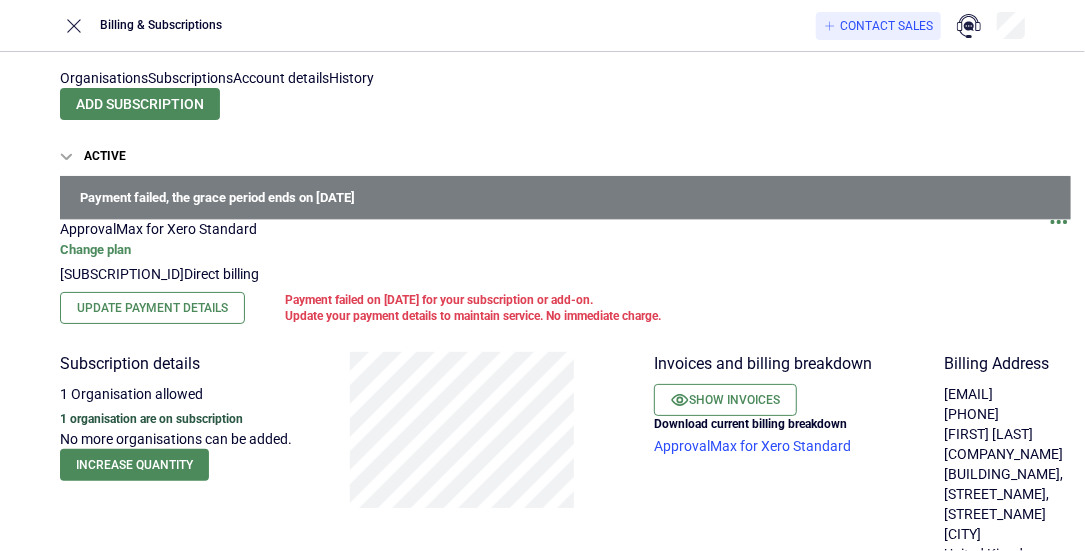 scroll, scrollTop: 0, scrollLeft: 0, axis: both 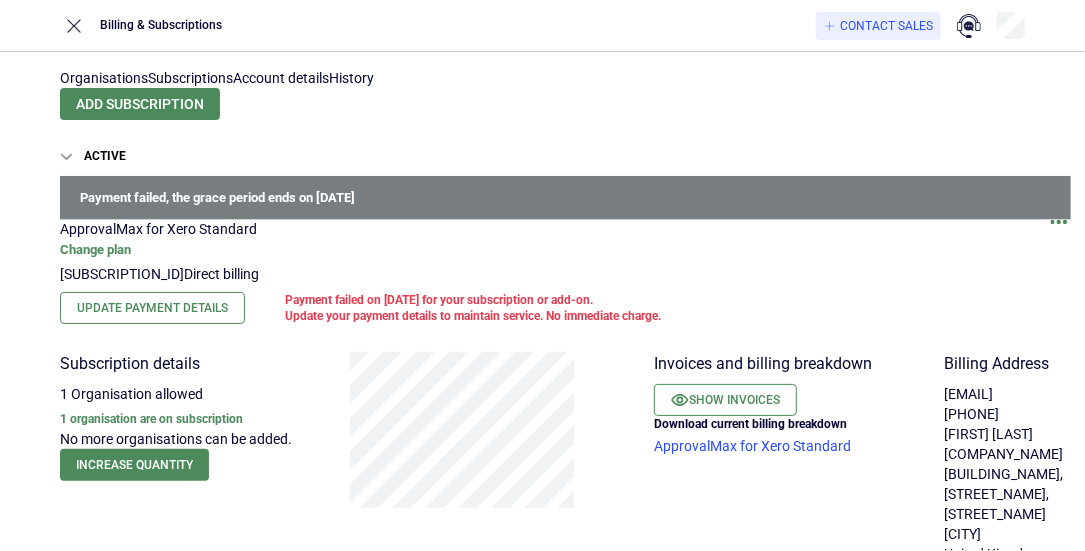 click on "Organisations" at bounding box center [104, 78] 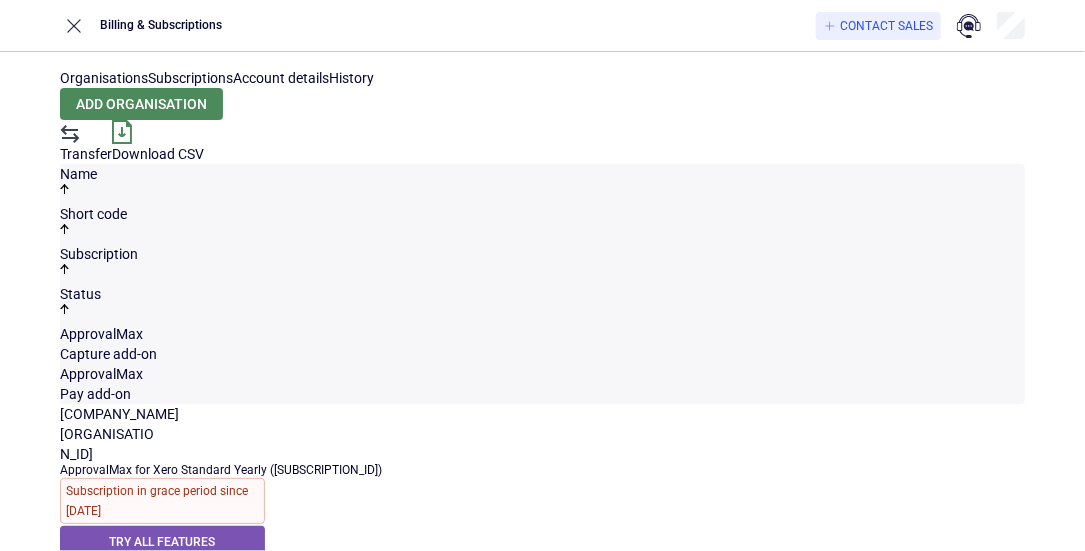 click on "Account details" at bounding box center (281, 78) 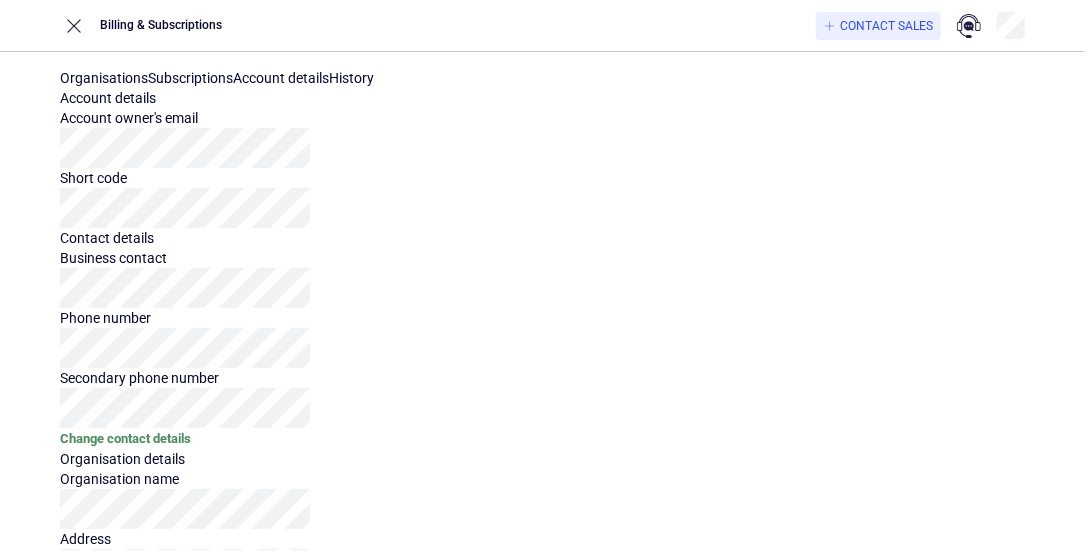 click on "Organisations" at bounding box center (104, 78) 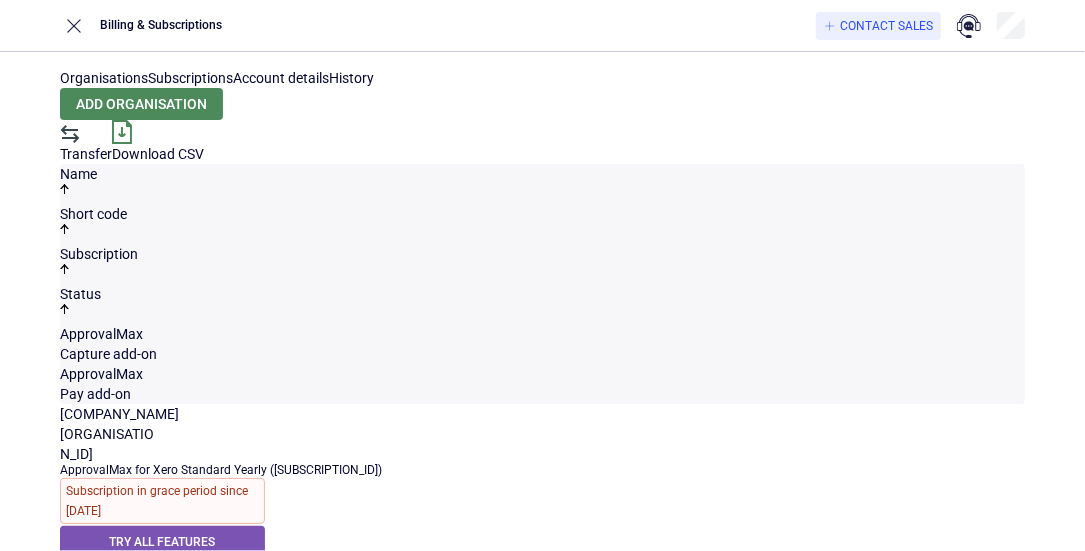 click on "Subscriptions" at bounding box center [190, 78] 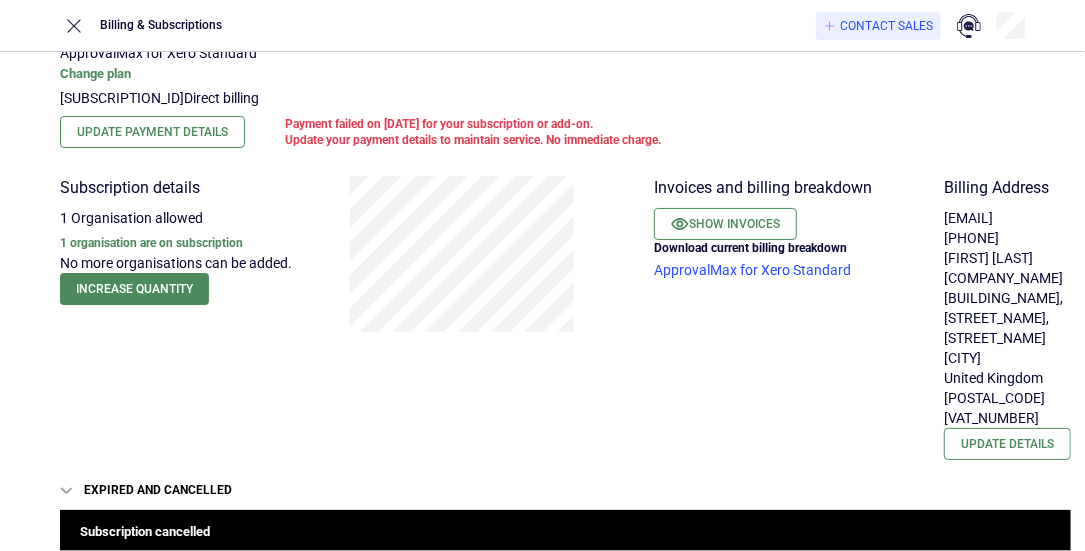 scroll, scrollTop: 0, scrollLeft: 0, axis: both 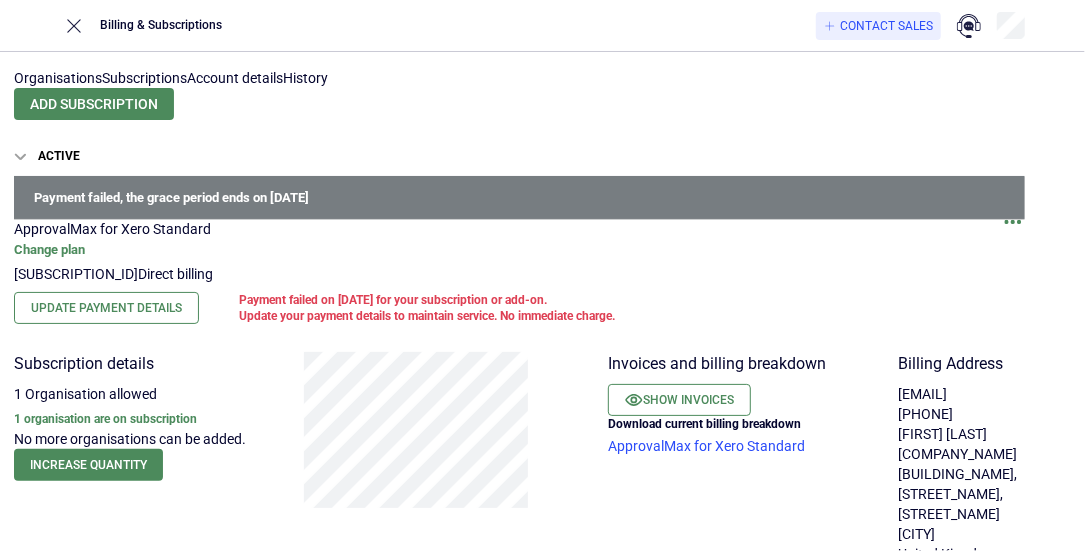 click at bounding box center [1013, 222] 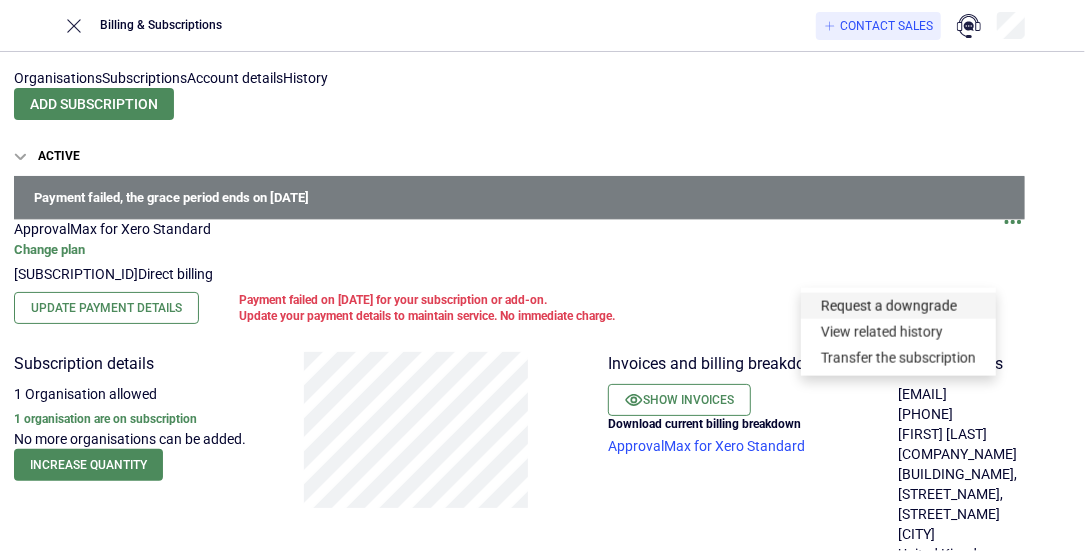 click on "Request a downgrade" at bounding box center (898, 306) 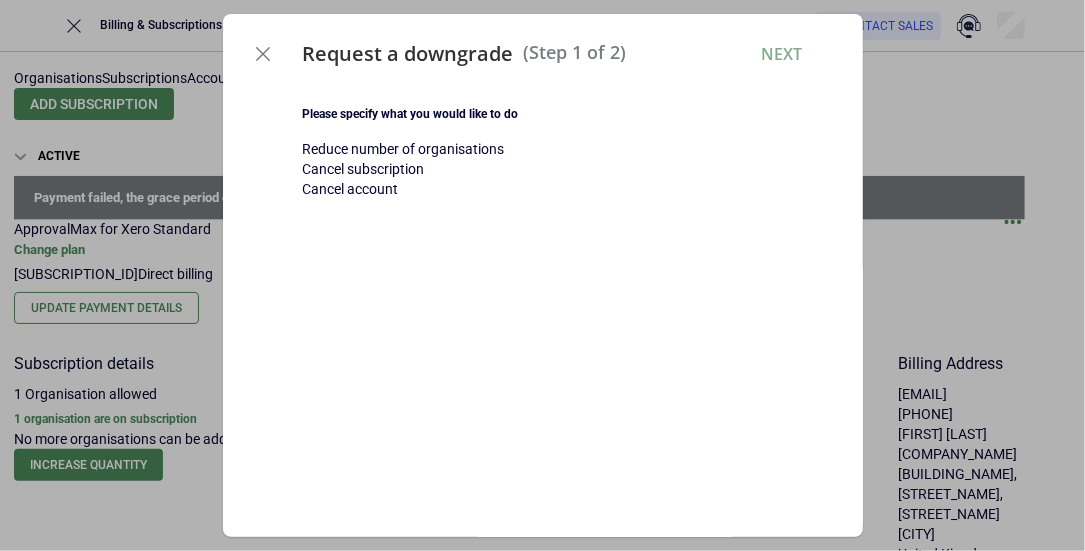 click at bounding box center [553, 179] 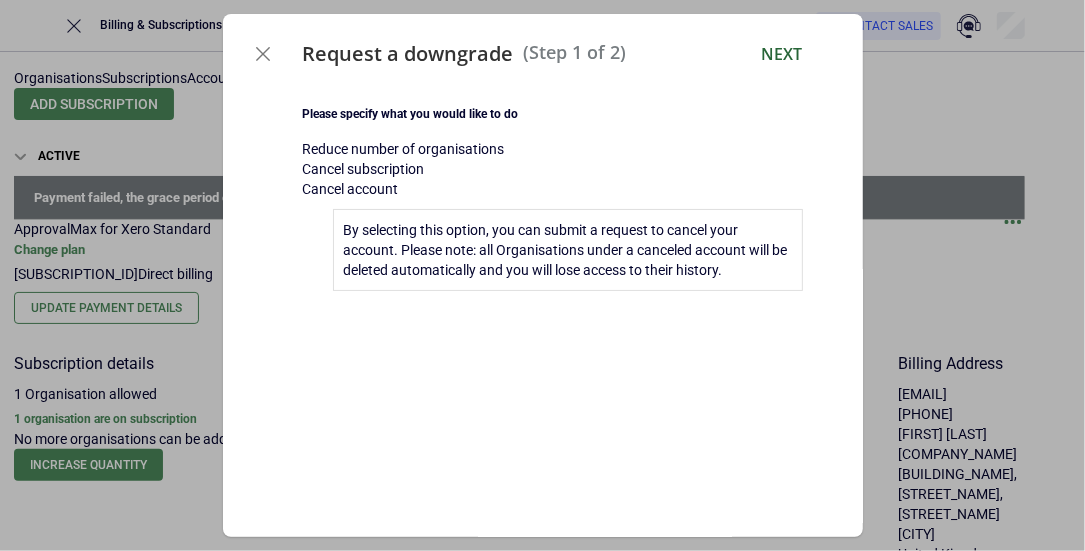 click on "Next" at bounding box center [782, 54] 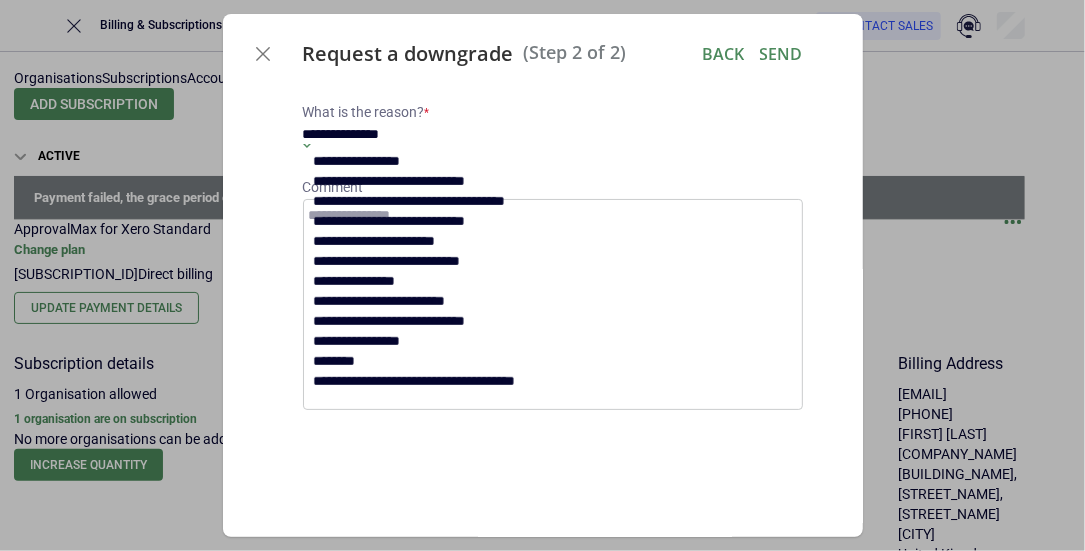 click on "**********" at bounding box center [453, 144] 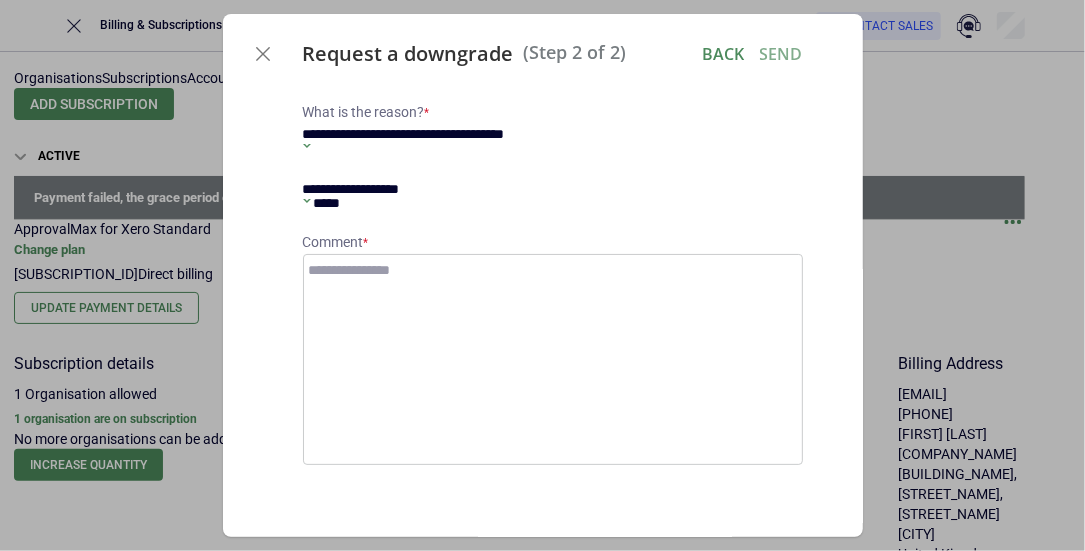click on "**********" at bounding box center [443, 189] 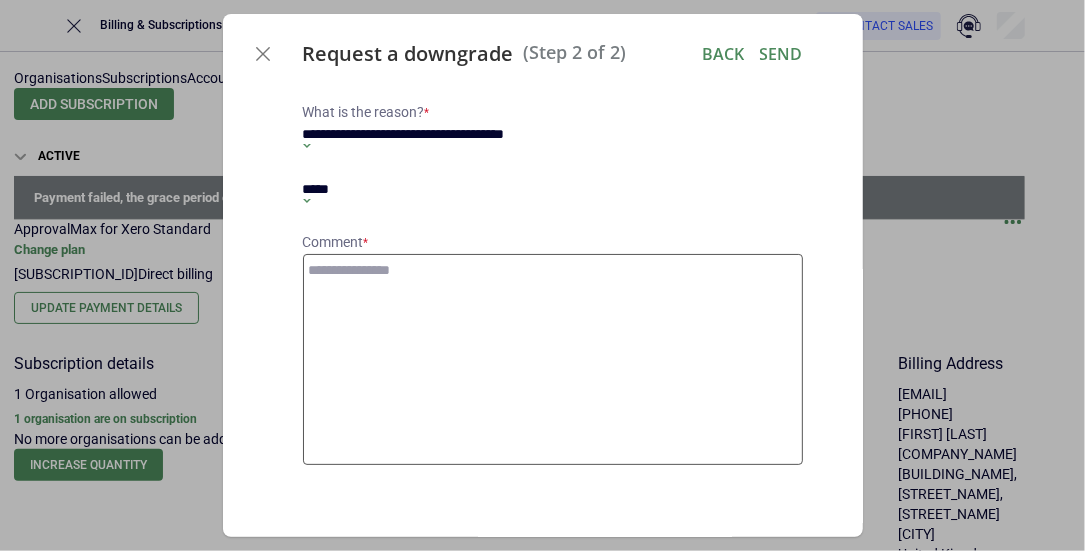 click at bounding box center (553, 359) 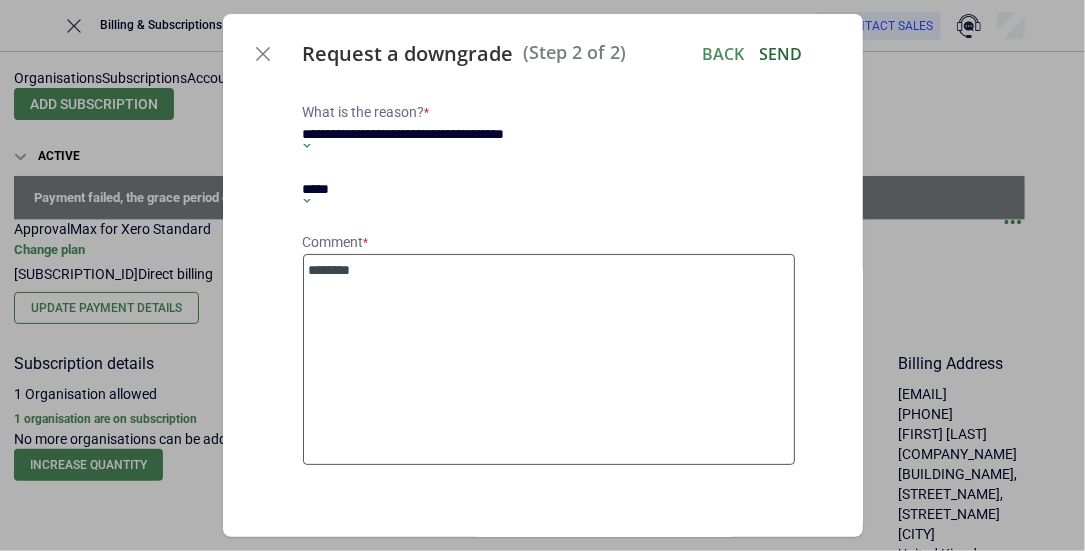 type on "********" 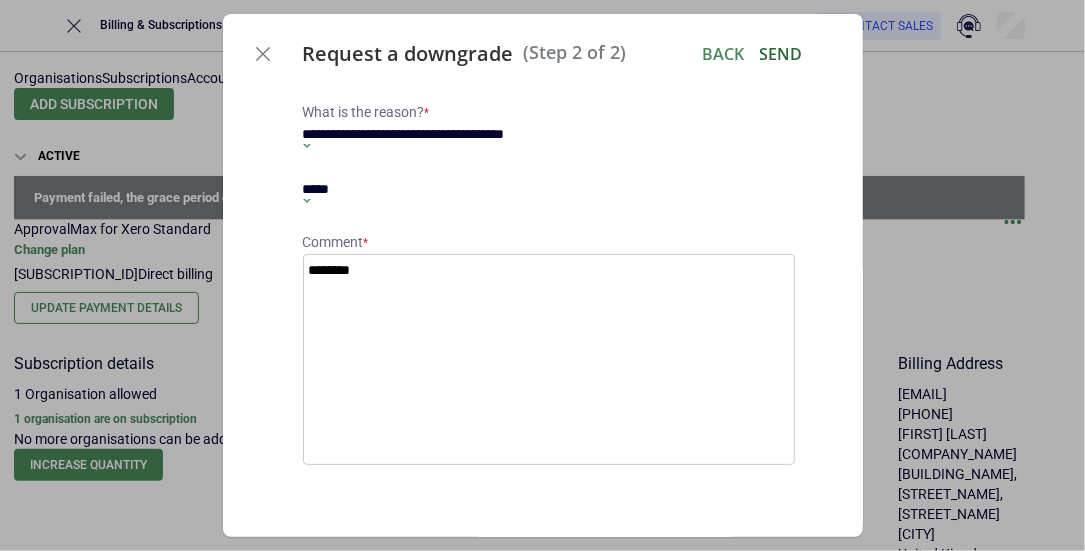 click on "Send" at bounding box center [781, 54] 